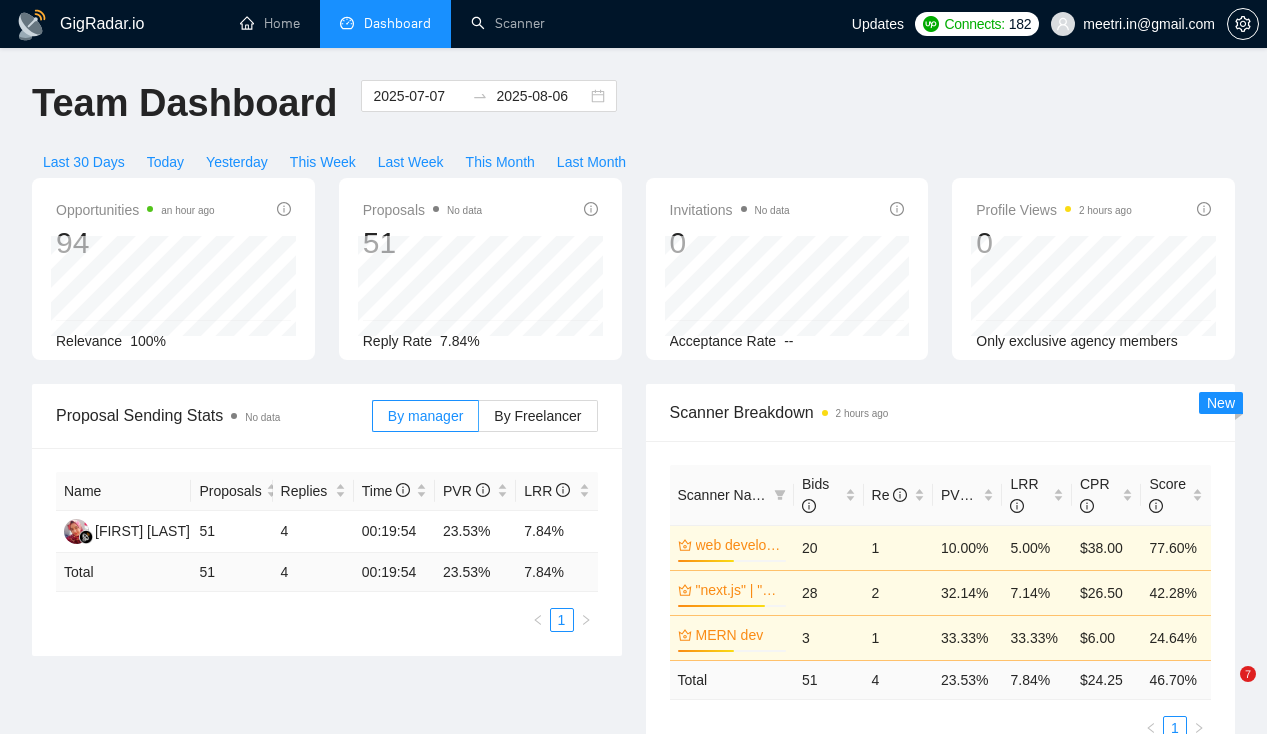 scroll, scrollTop: 0, scrollLeft: 0, axis: both 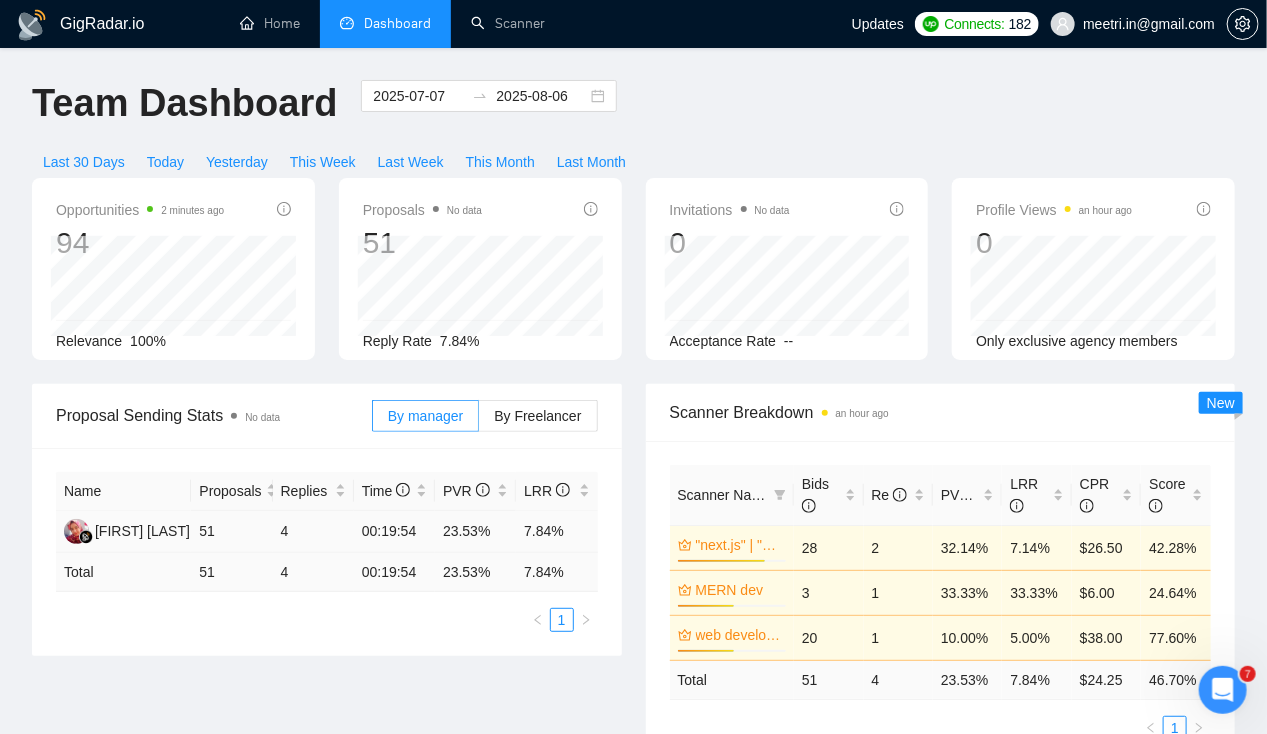 click on "4" at bounding box center (313, 532) 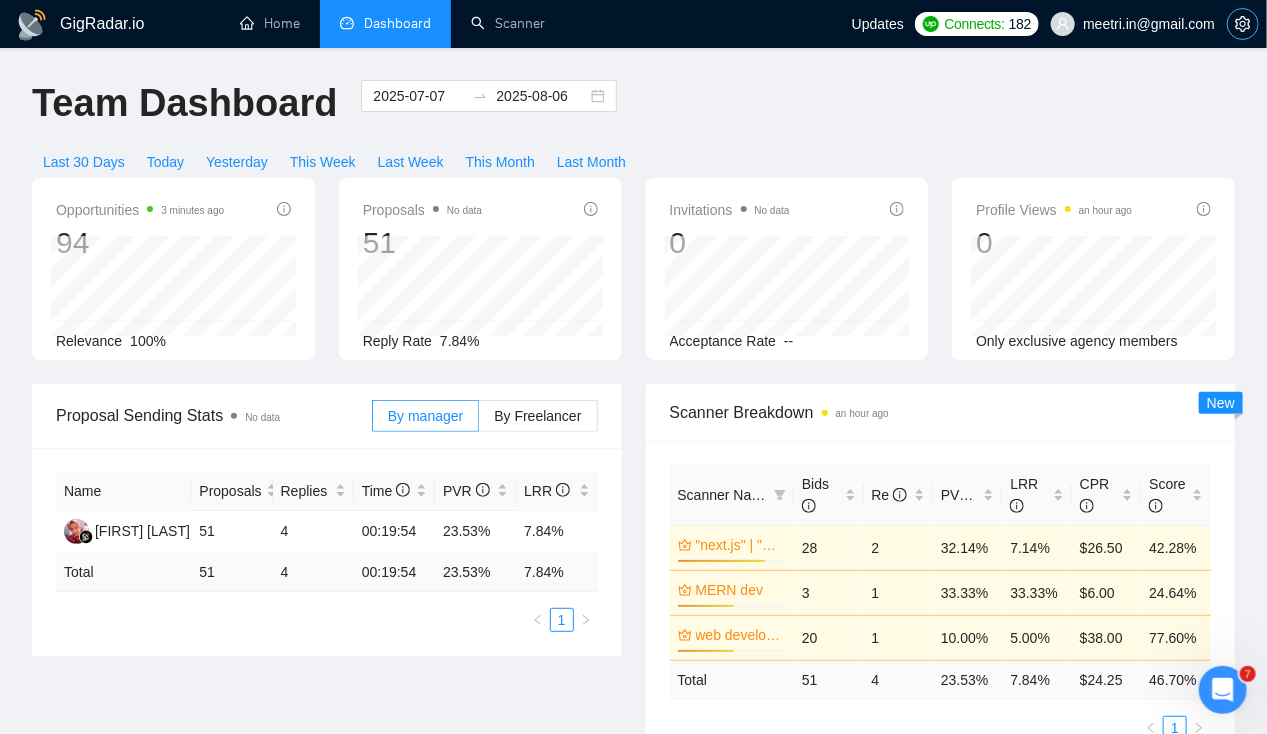 click at bounding box center (1243, 24) 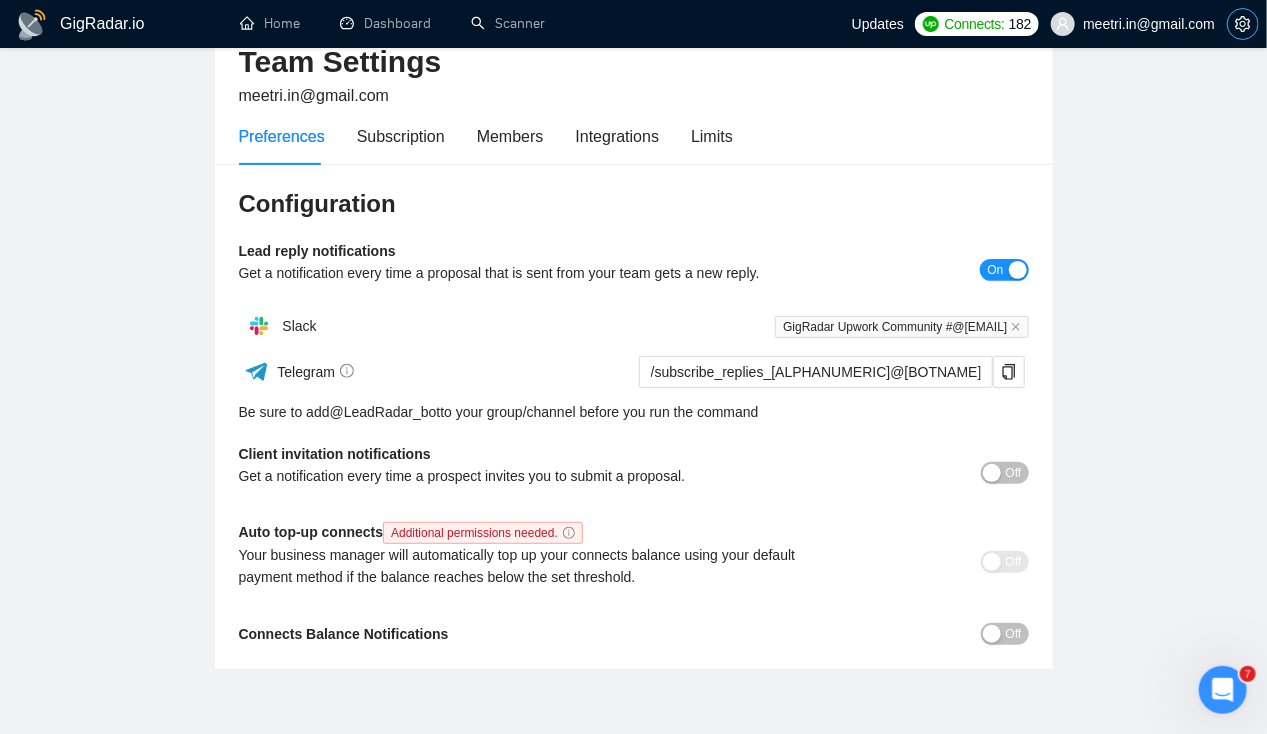 scroll, scrollTop: 0, scrollLeft: 0, axis: both 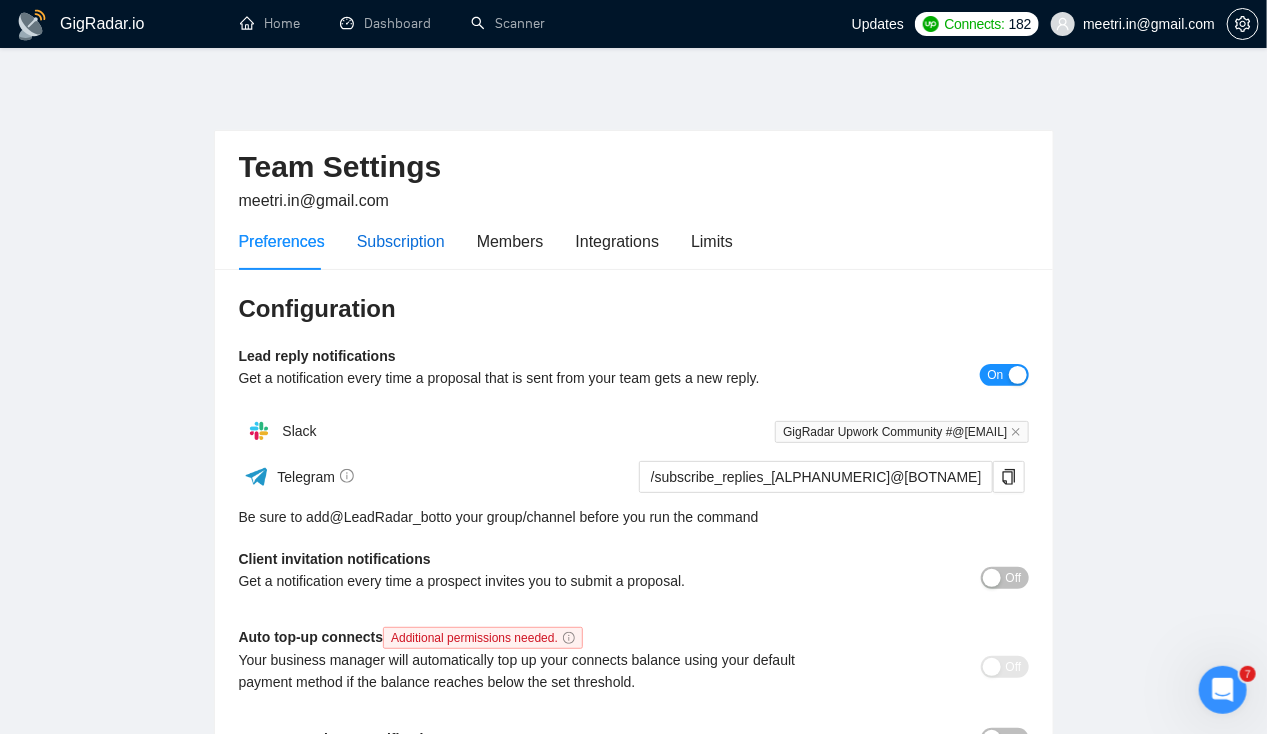 click on "Subscription" at bounding box center [401, 241] 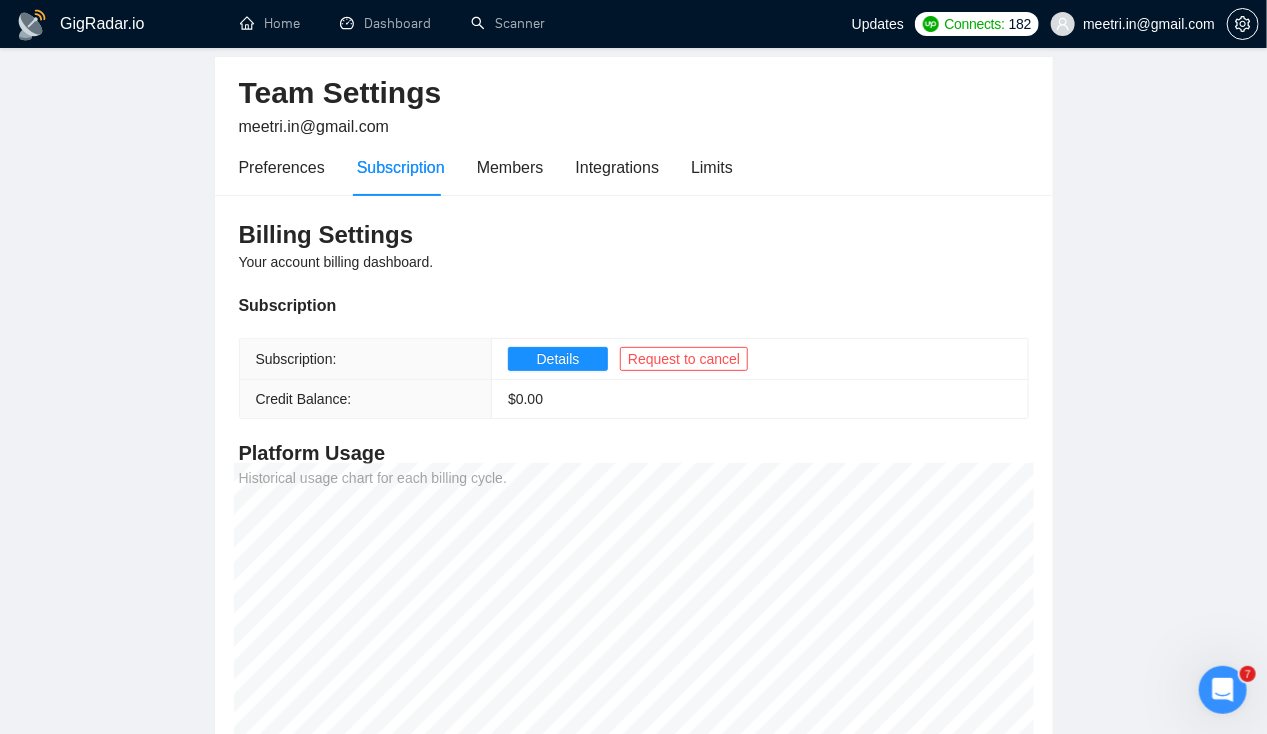 scroll, scrollTop: 74, scrollLeft: 0, axis: vertical 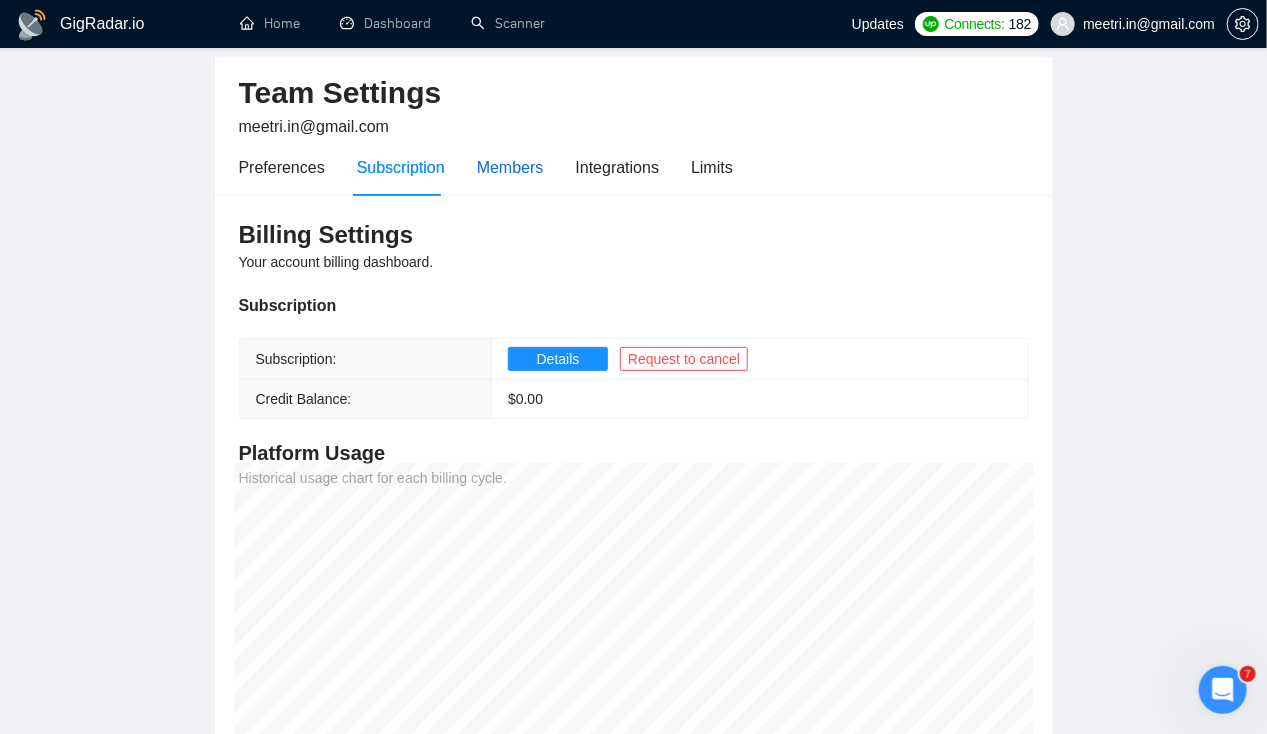 click on "Members" at bounding box center [510, 167] 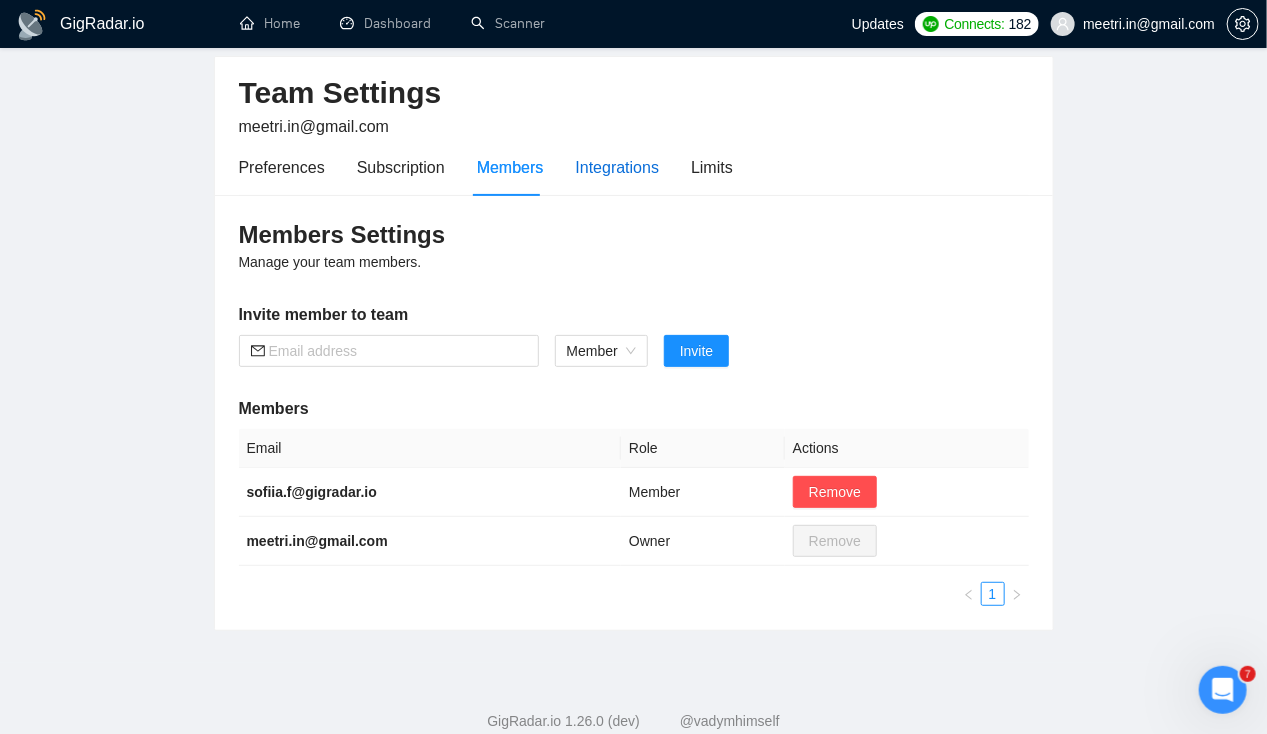 click on "Integrations" at bounding box center [618, 167] 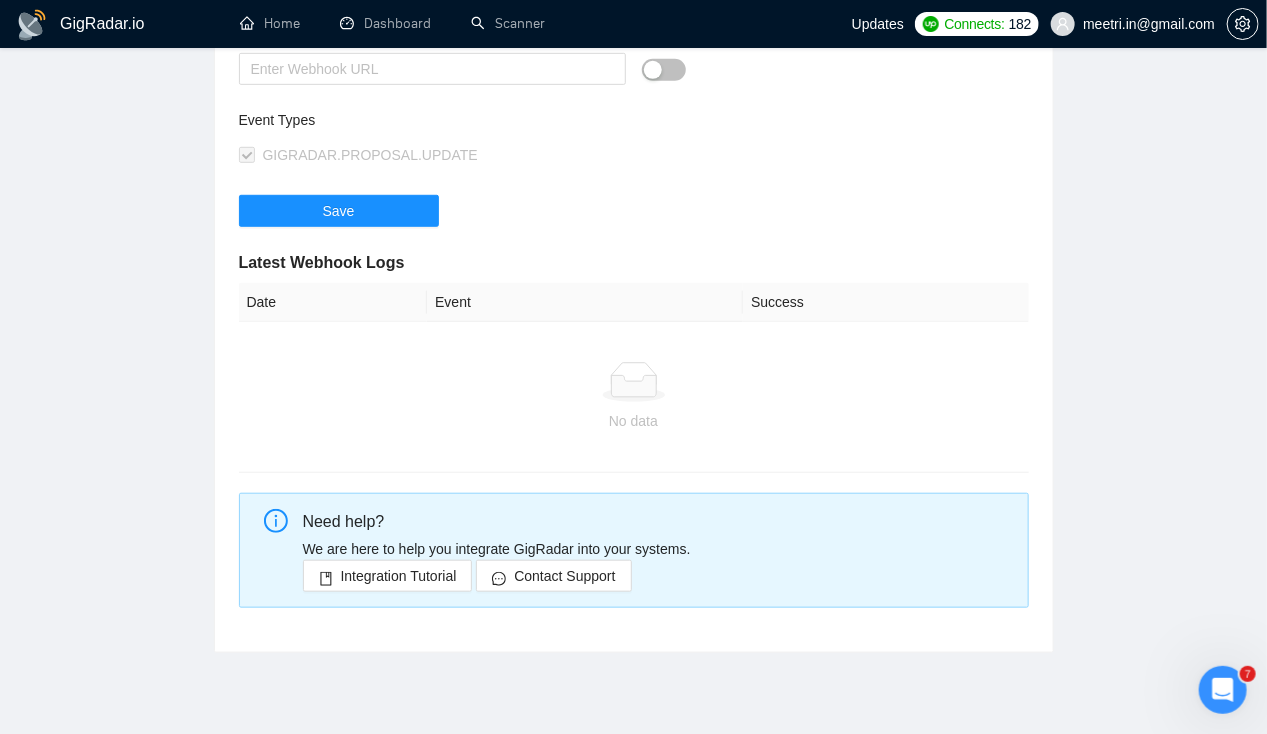 scroll, scrollTop: 0, scrollLeft: 0, axis: both 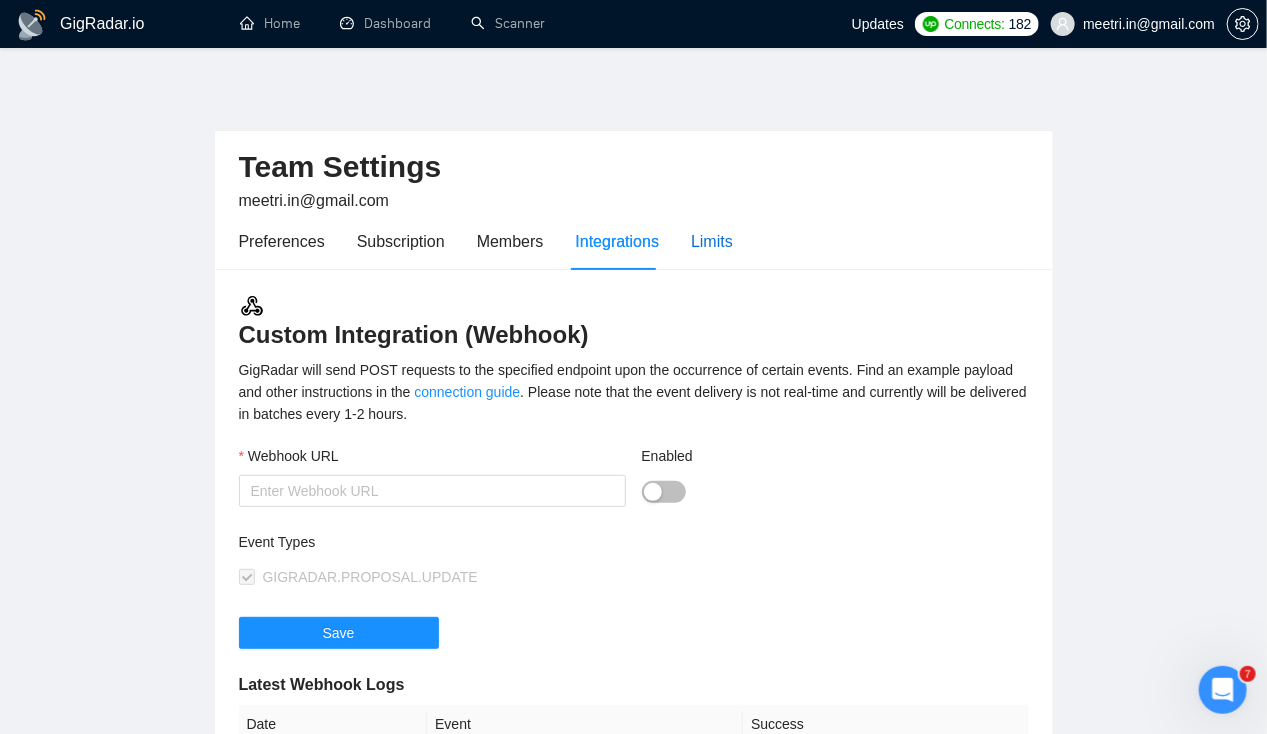 click on "Limits" at bounding box center (712, 241) 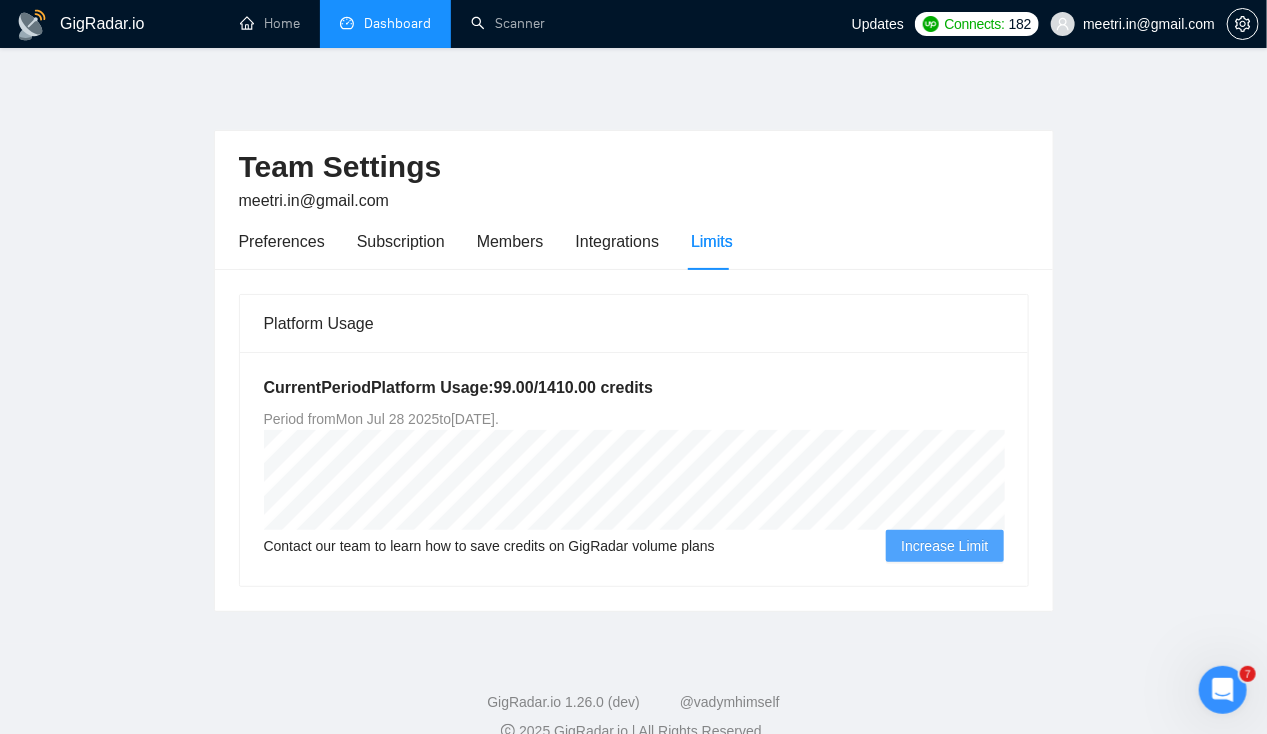 click on "Dashboard" at bounding box center [385, 23] 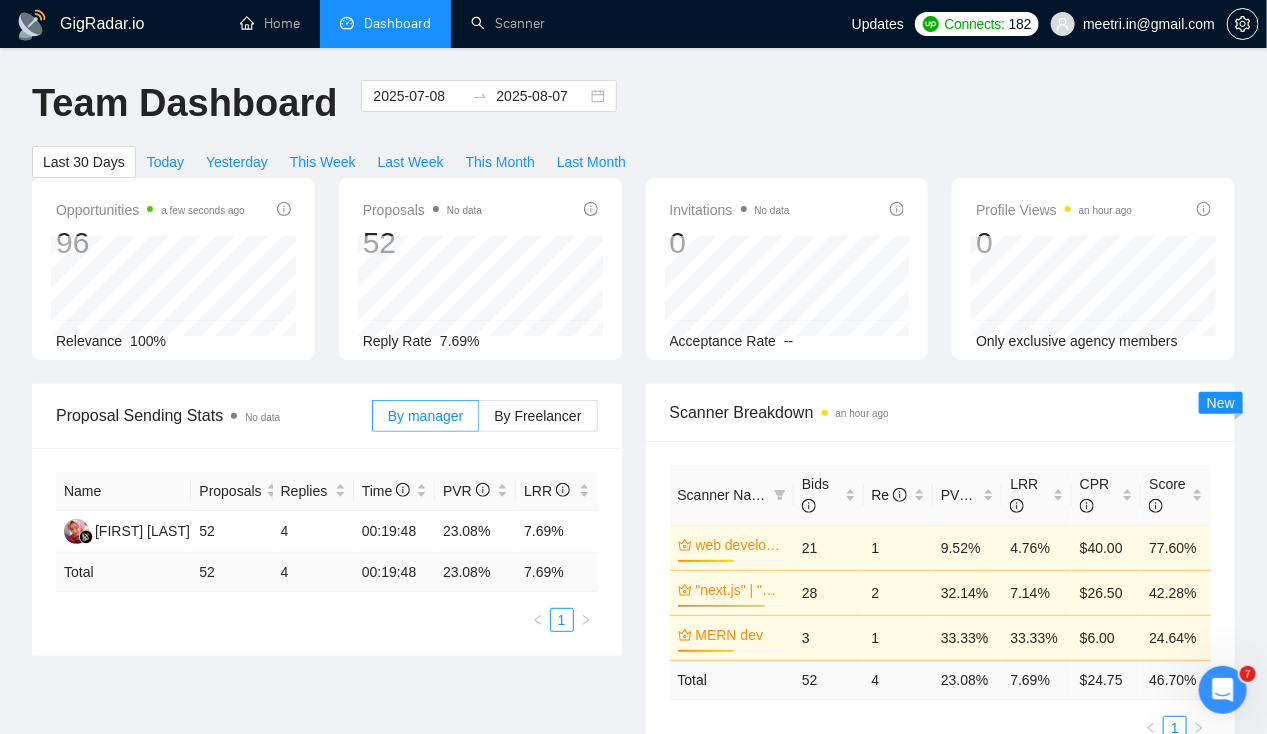 click on "Proposal Sending Stats No data By manager By Freelancer Name Proposals Replies Time   PVR   LRR   [FIRST] [LAST] 52 4 00:19:48 23.08% 7.69% Total 52 4 00:19:48 23.08 % 7.69 % 1" at bounding box center (327, 520) 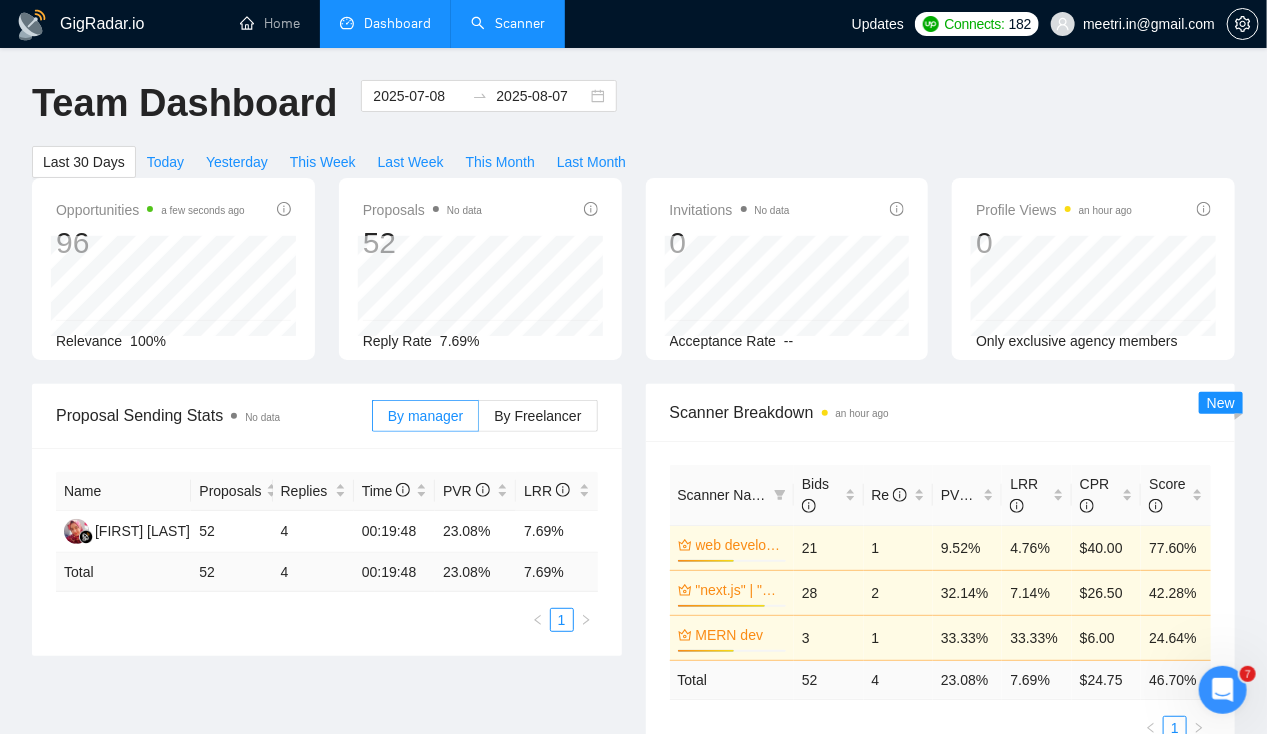 click on "Scanner" at bounding box center (508, 23) 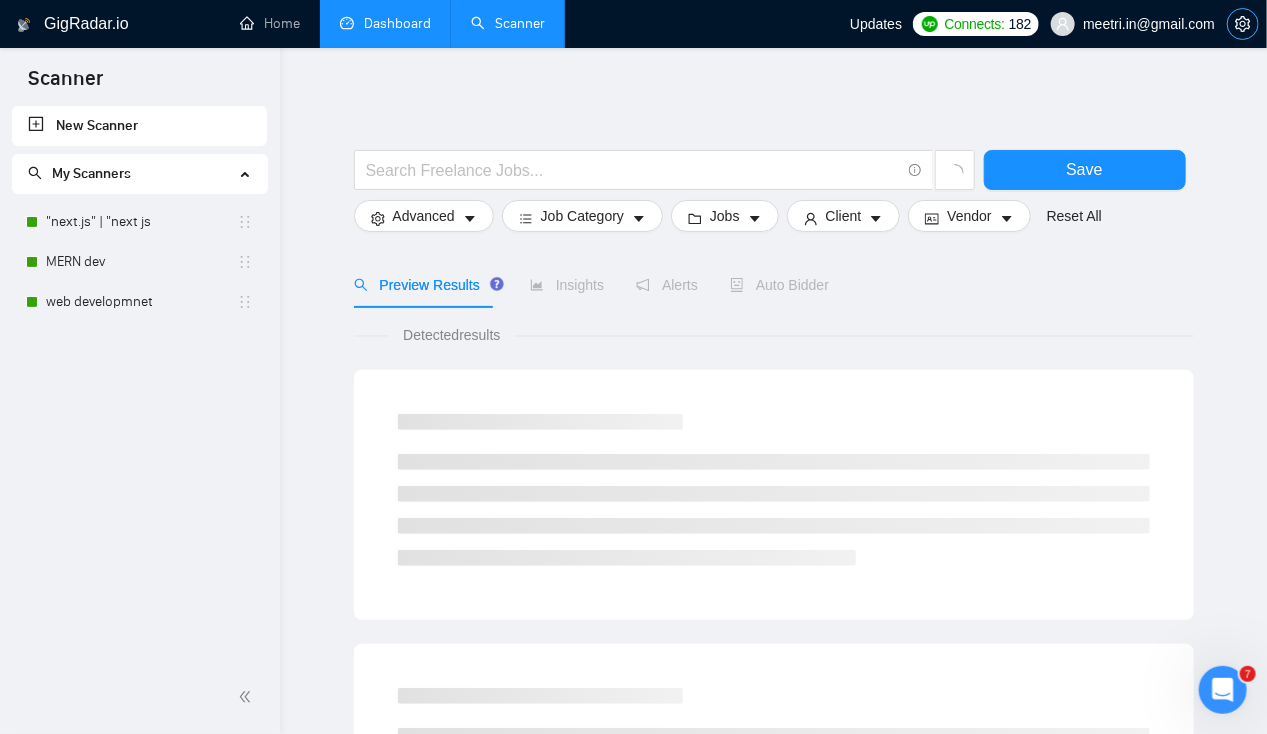 click at bounding box center [1243, 24] 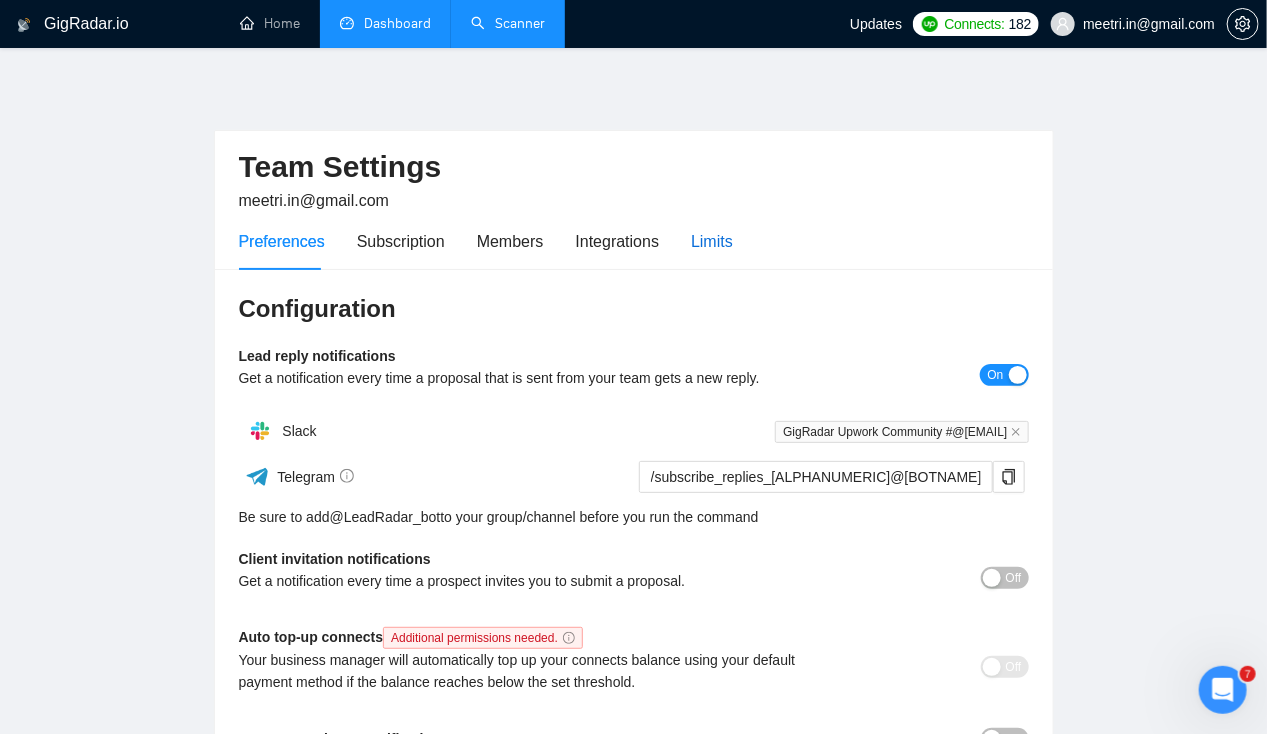 click on "Limits" at bounding box center (712, 241) 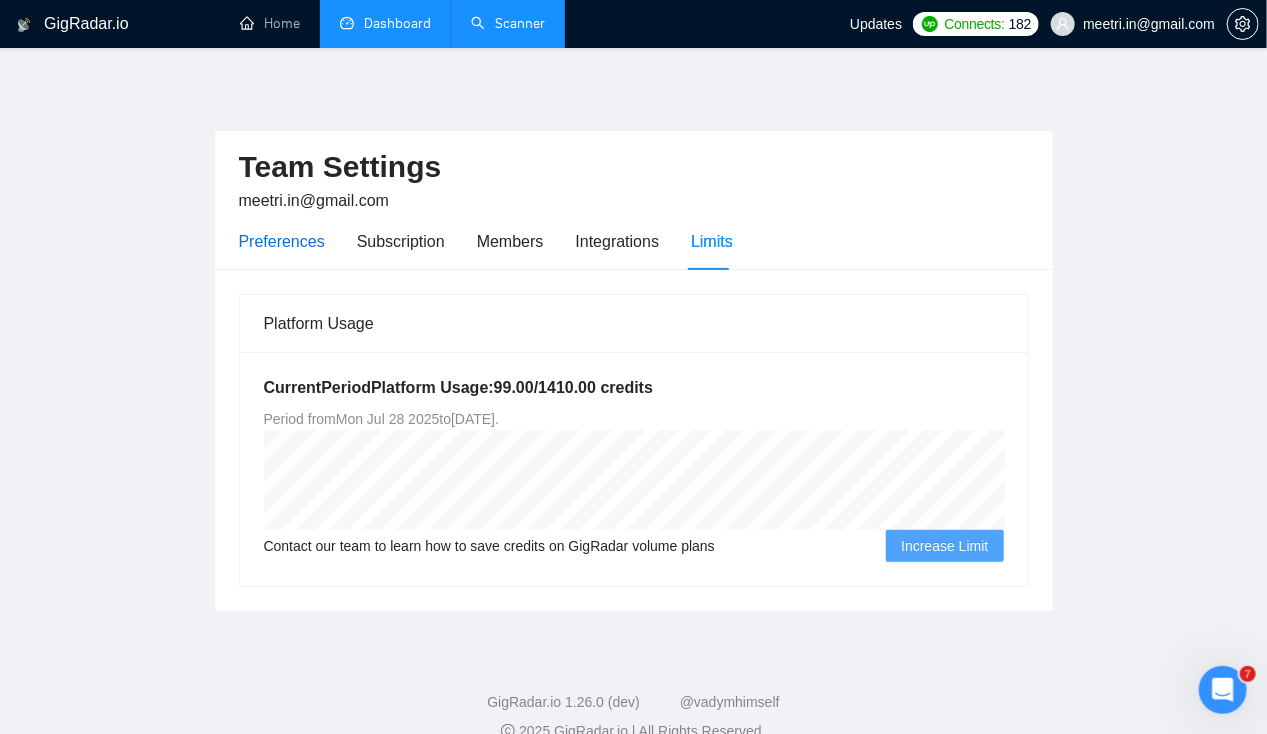 click on "Preferences" at bounding box center [282, 241] 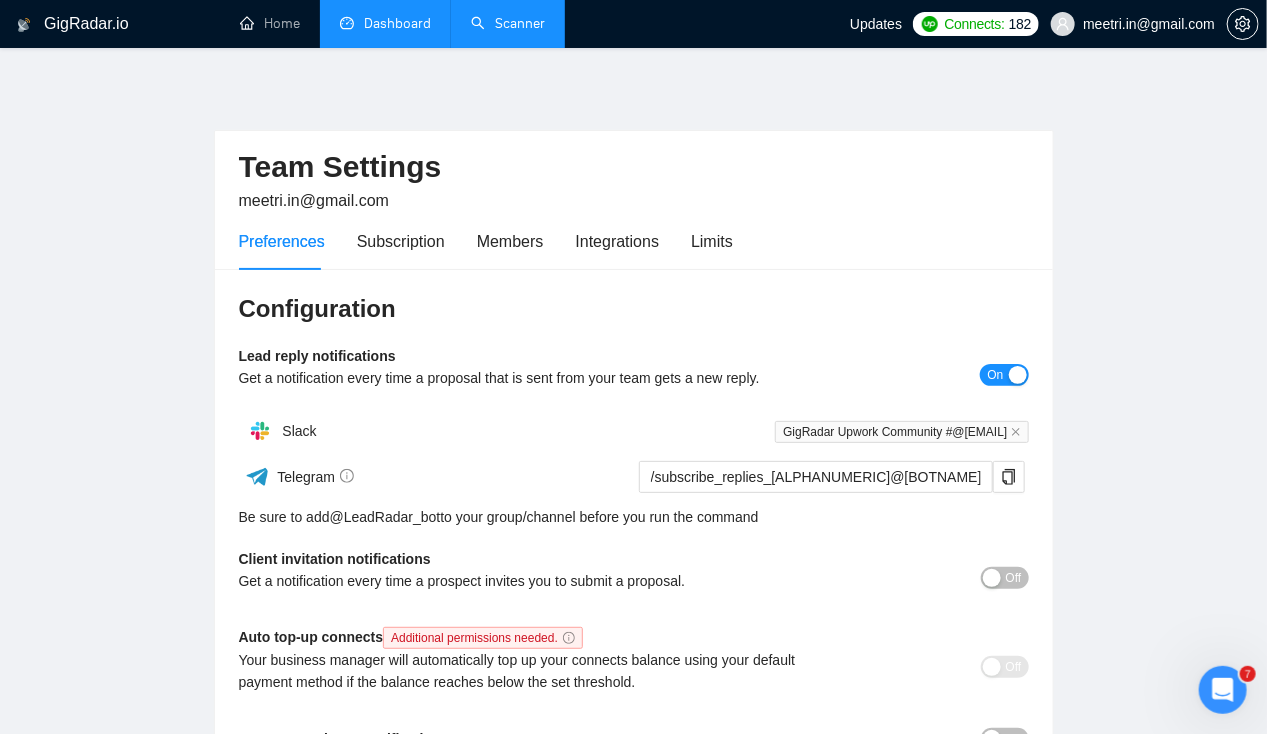 click on "Dashboard" at bounding box center [385, 23] 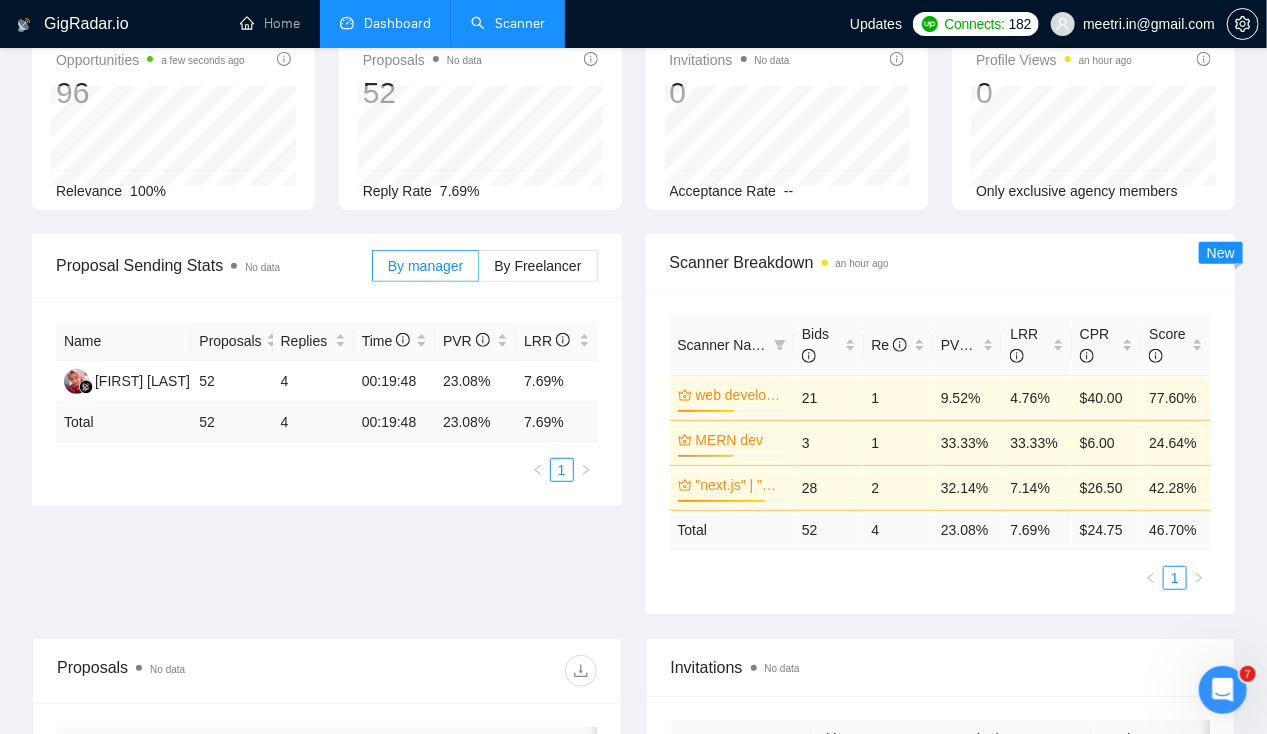 scroll, scrollTop: 0, scrollLeft: 0, axis: both 